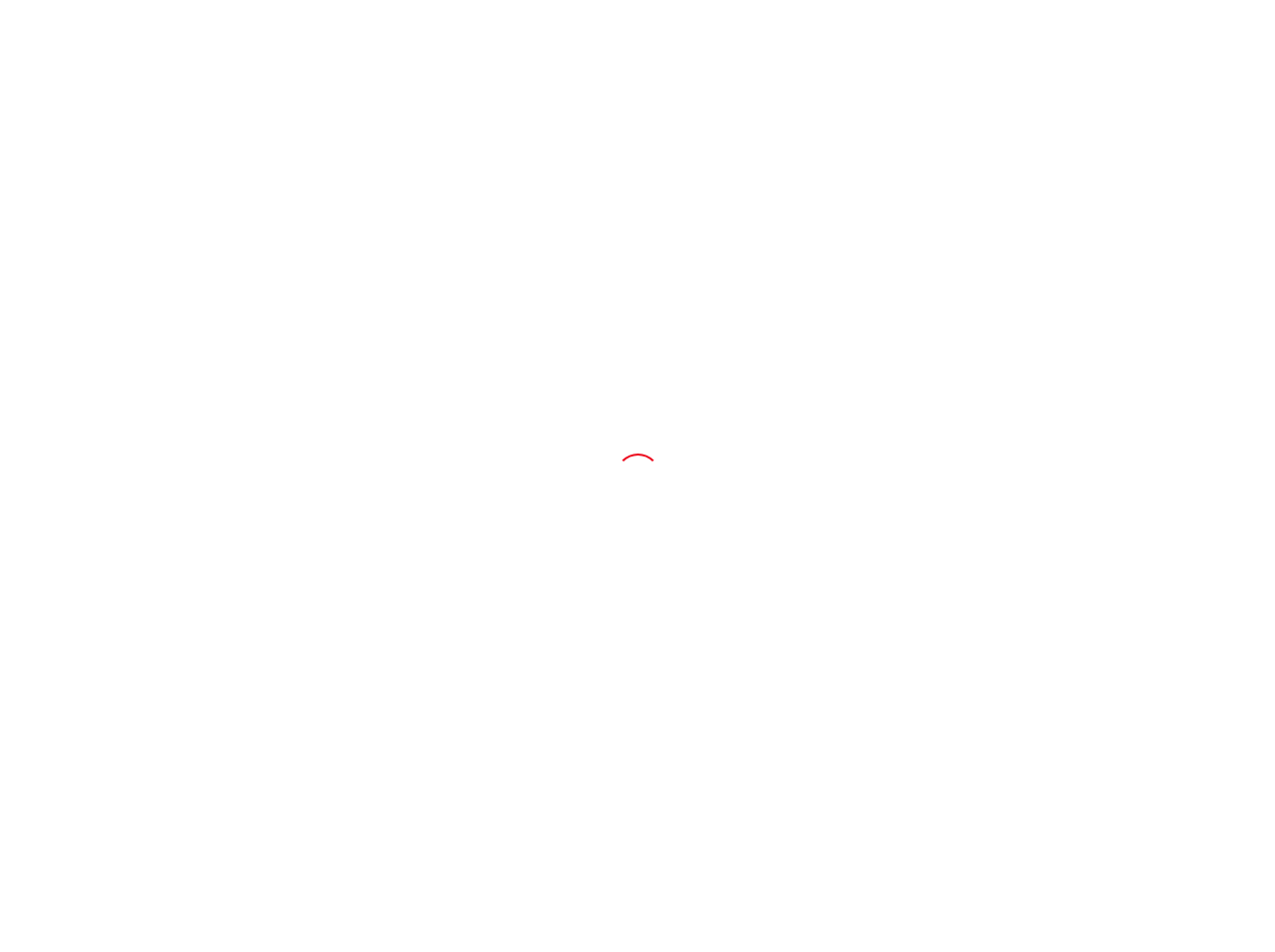 scroll, scrollTop: 0, scrollLeft: 0, axis: both 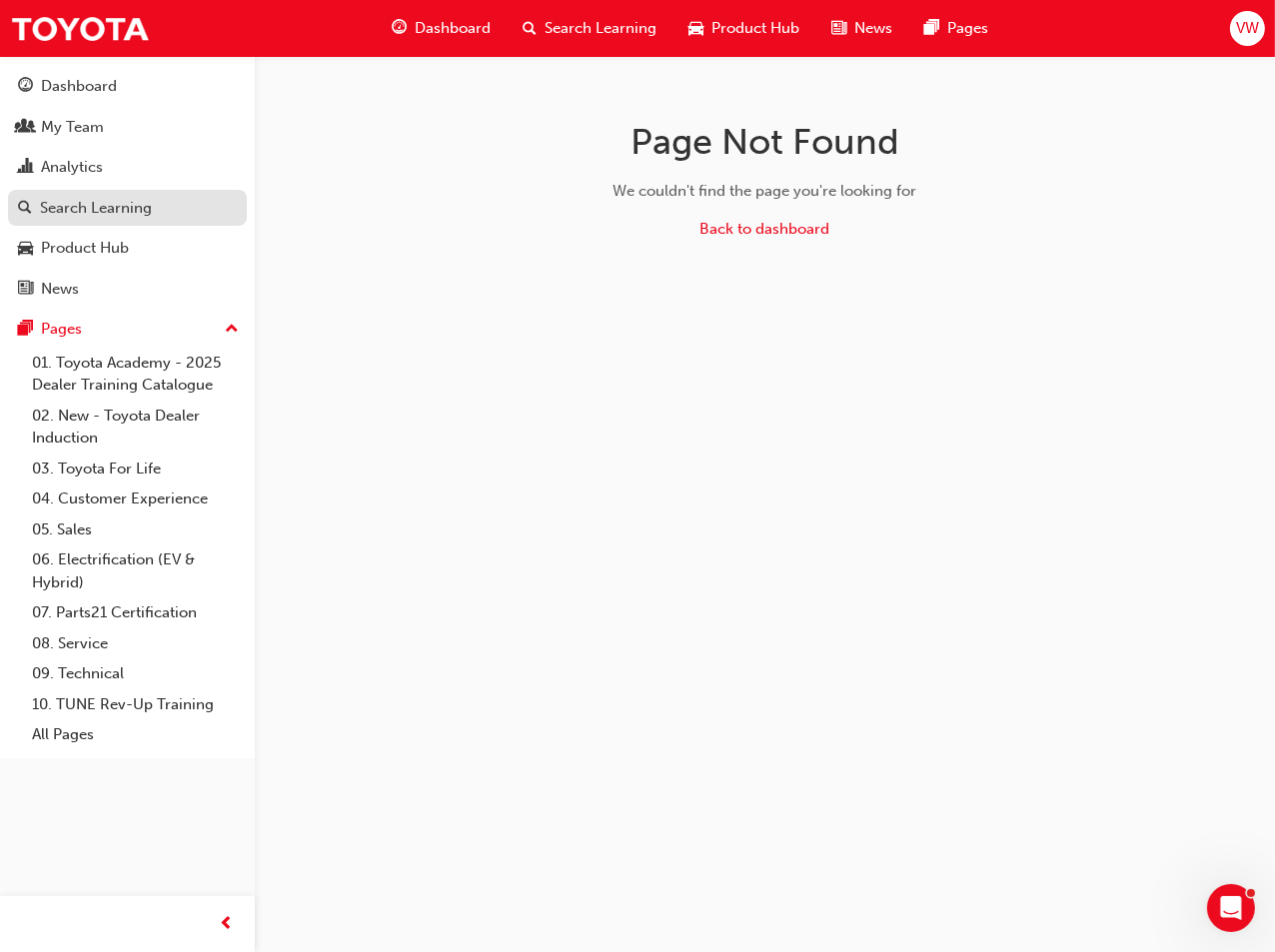 click on "Search Learning" at bounding box center [96, 208] 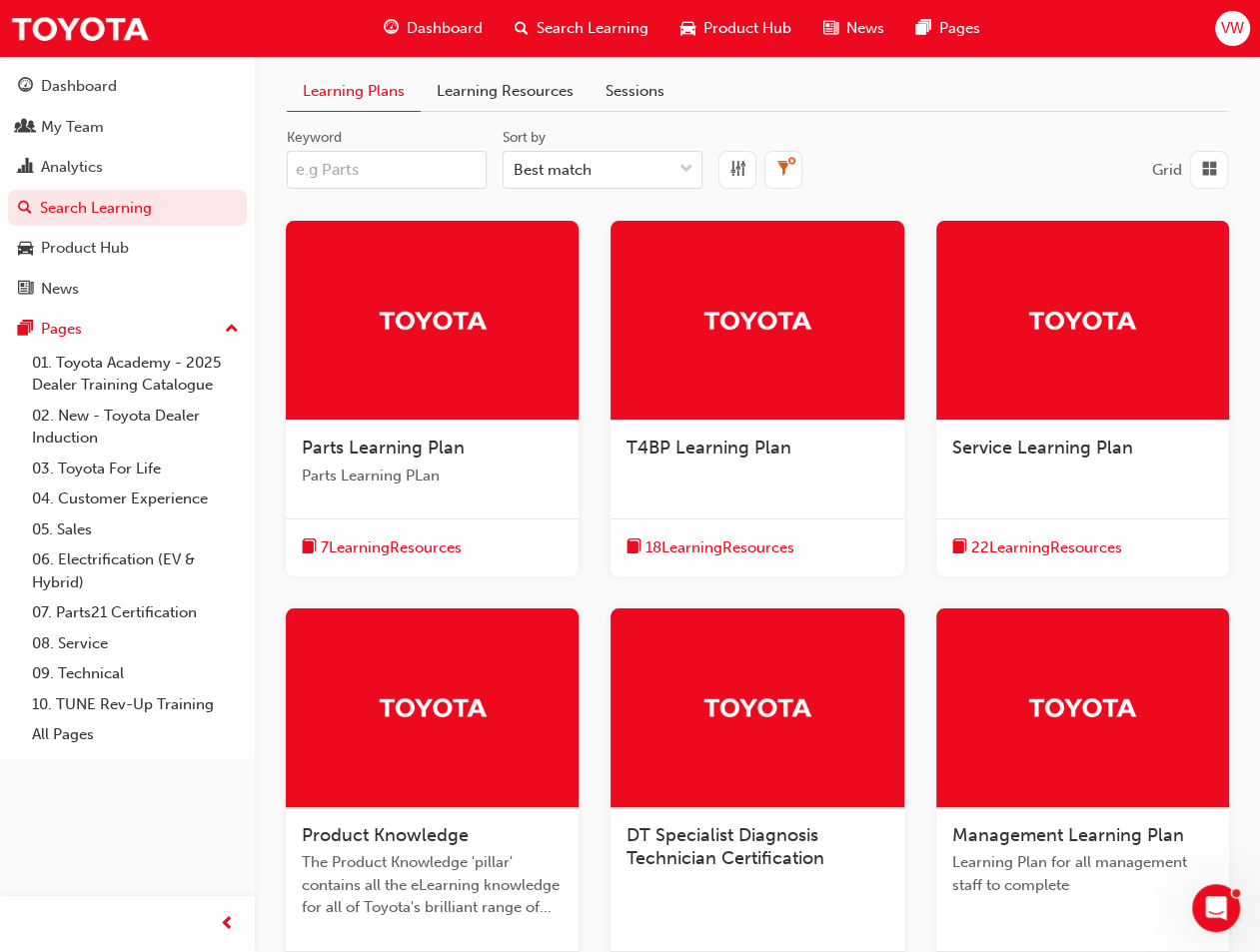 click on "Learning Resources" at bounding box center [505, 91] 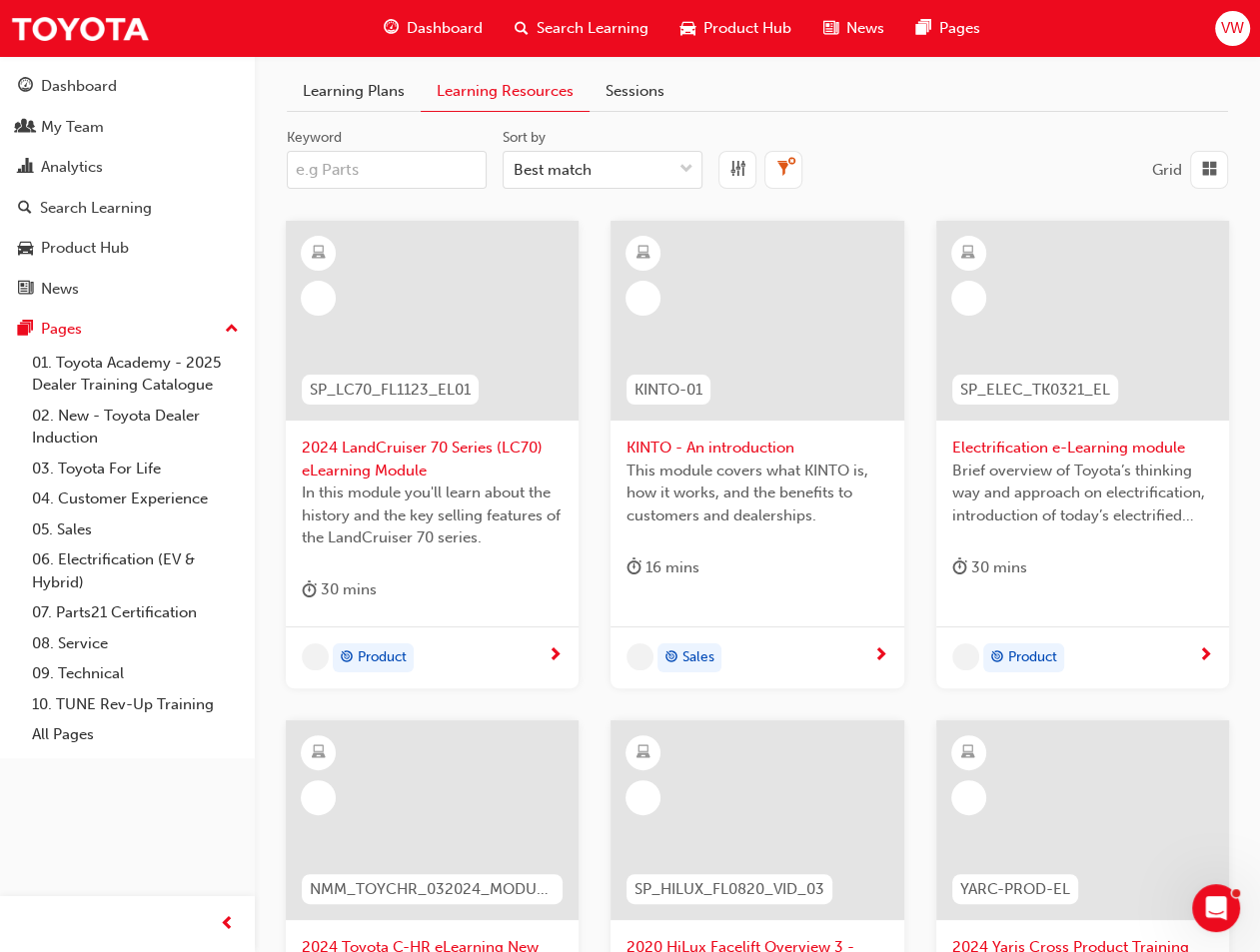 click on "Keyword" at bounding box center [387, 170] 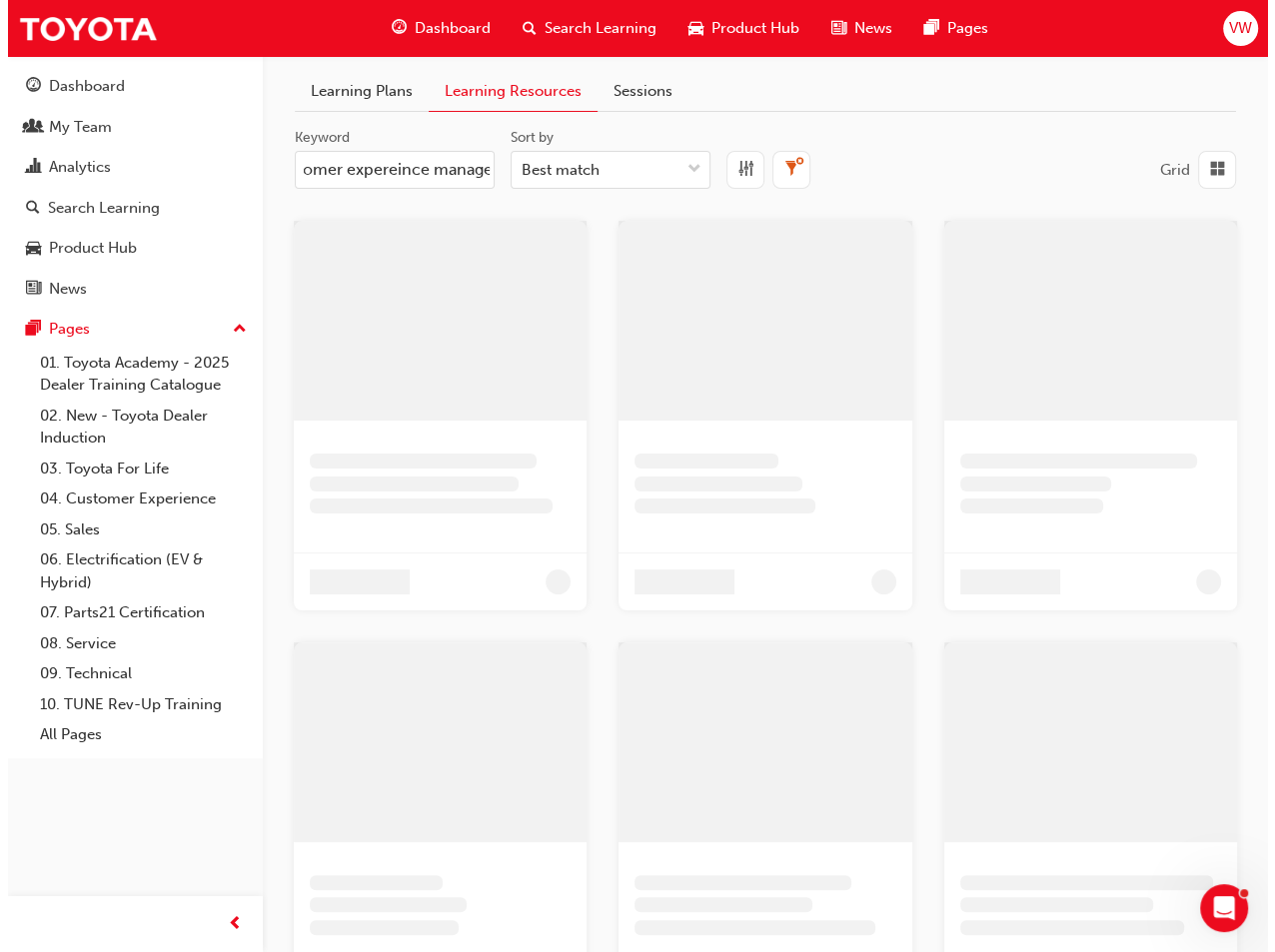 scroll, scrollTop: 0, scrollLeft: 81, axis: horizontal 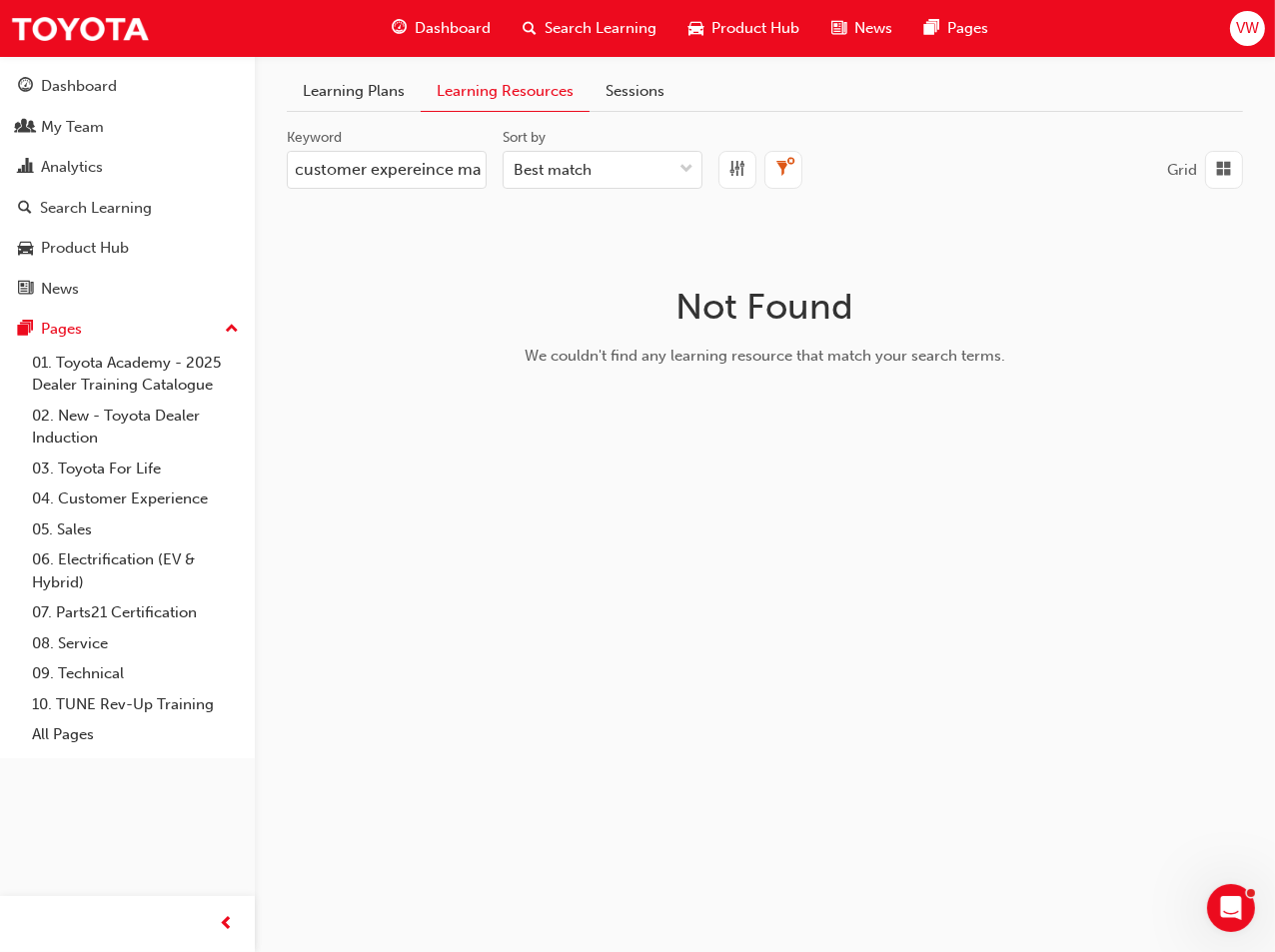 drag, startPoint x: 479, startPoint y: 171, endPoint x: 282, endPoint y: 171, distance: 197 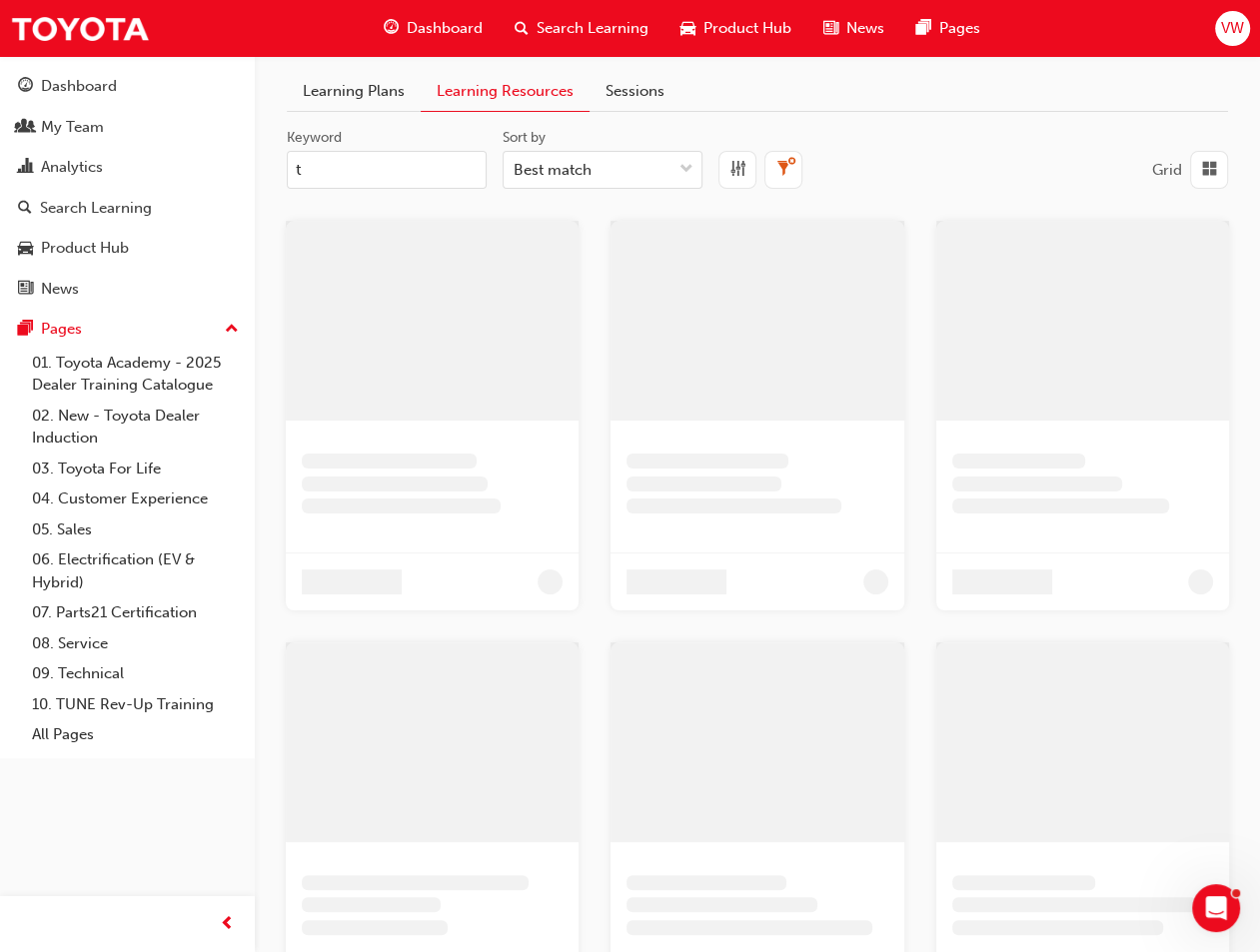 click on "t" at bounding box center (387, 170) 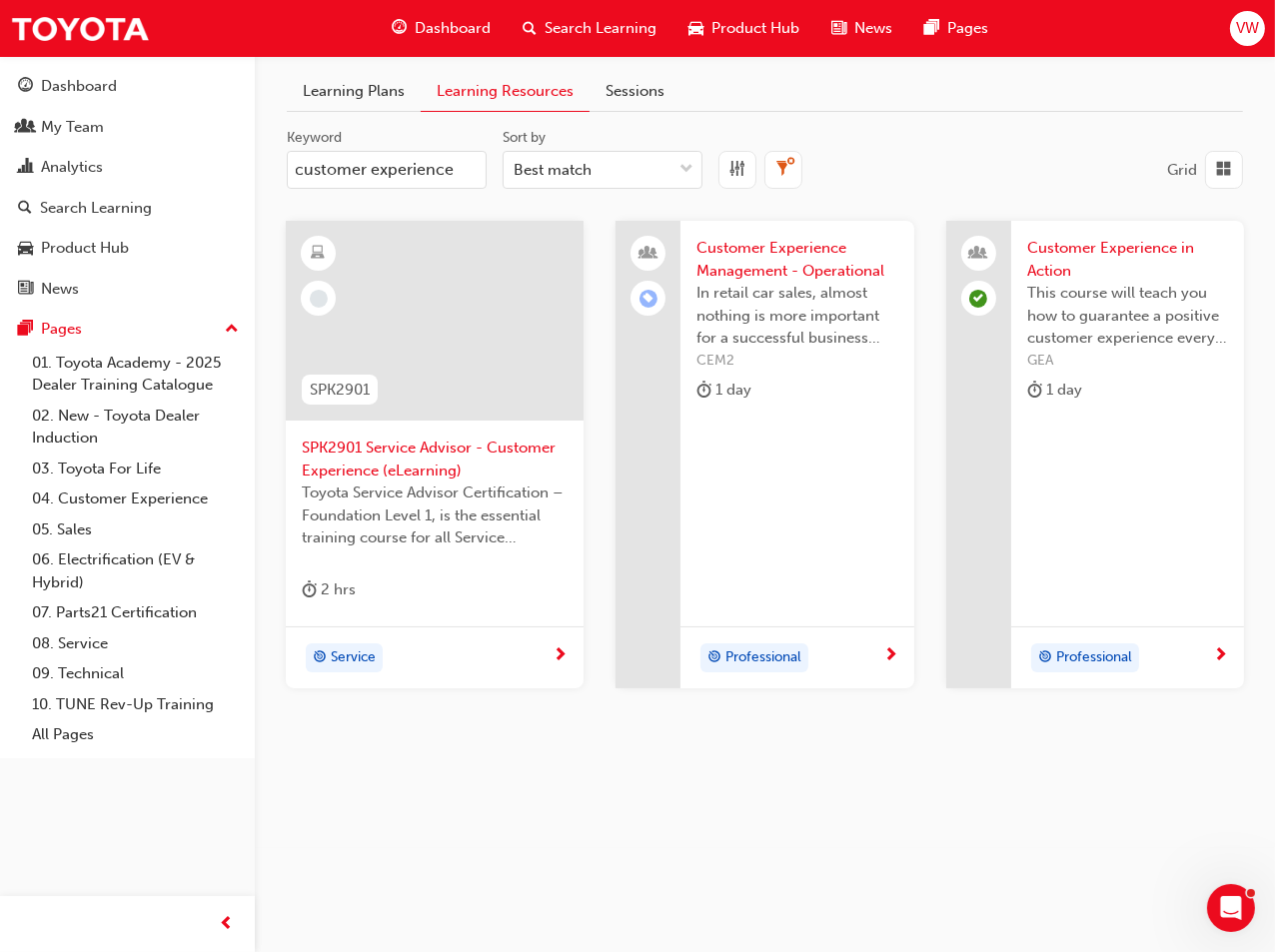 type on "customer experience" 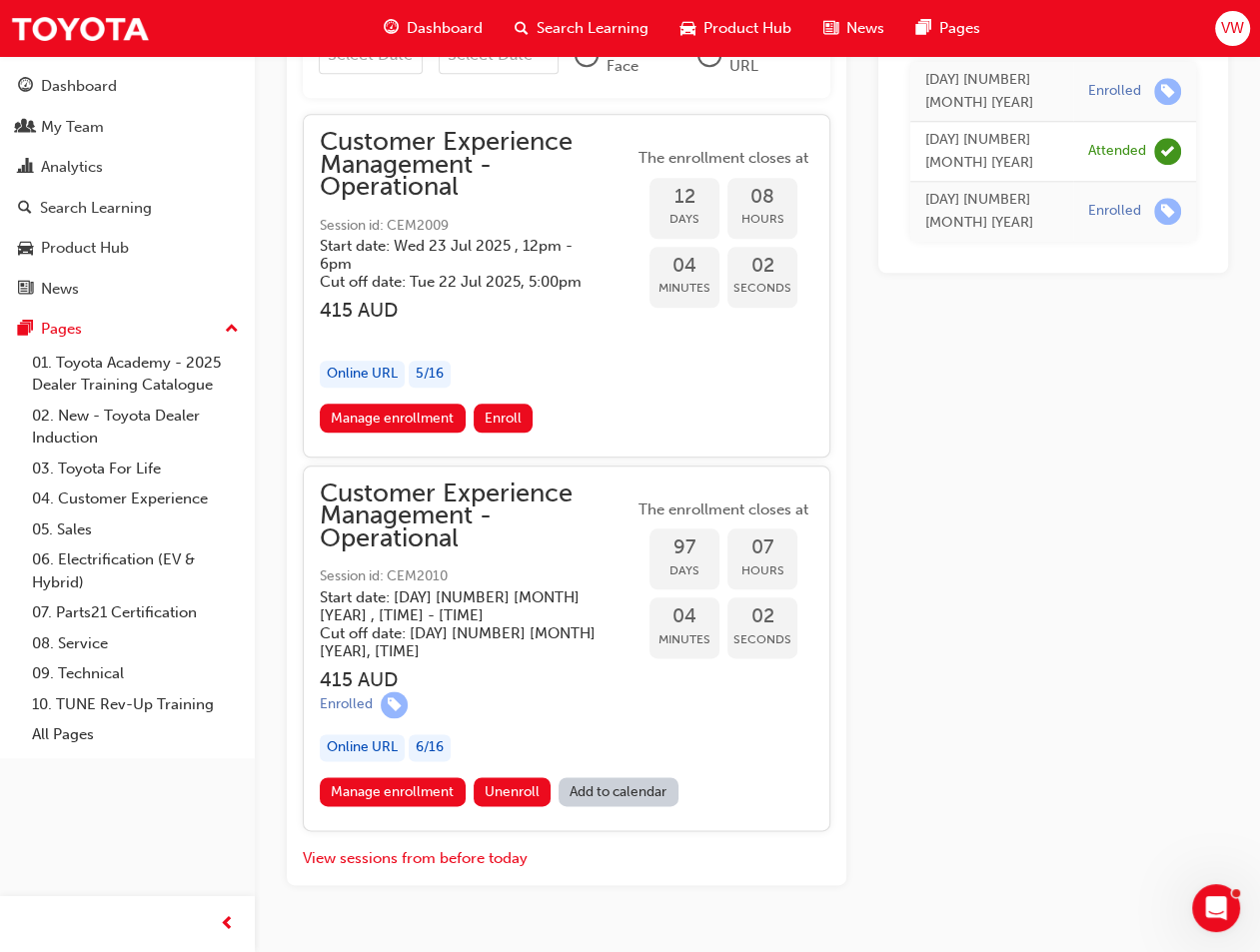 scroll, scrollTop: 1438, scrollLeft: 0, axis: vertical 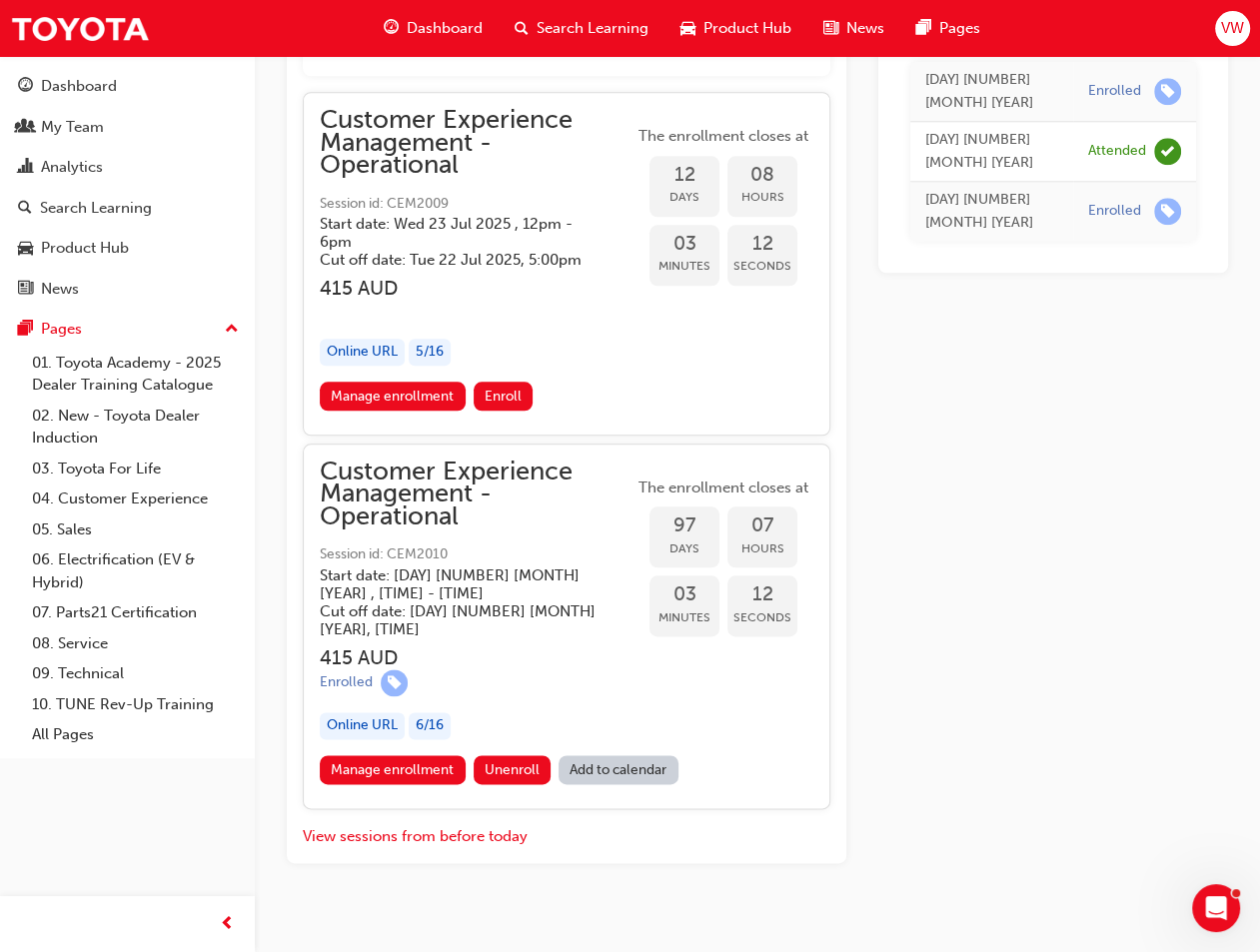 click on "Customer Experience Management - Operational" at bounding box center [477, 494] 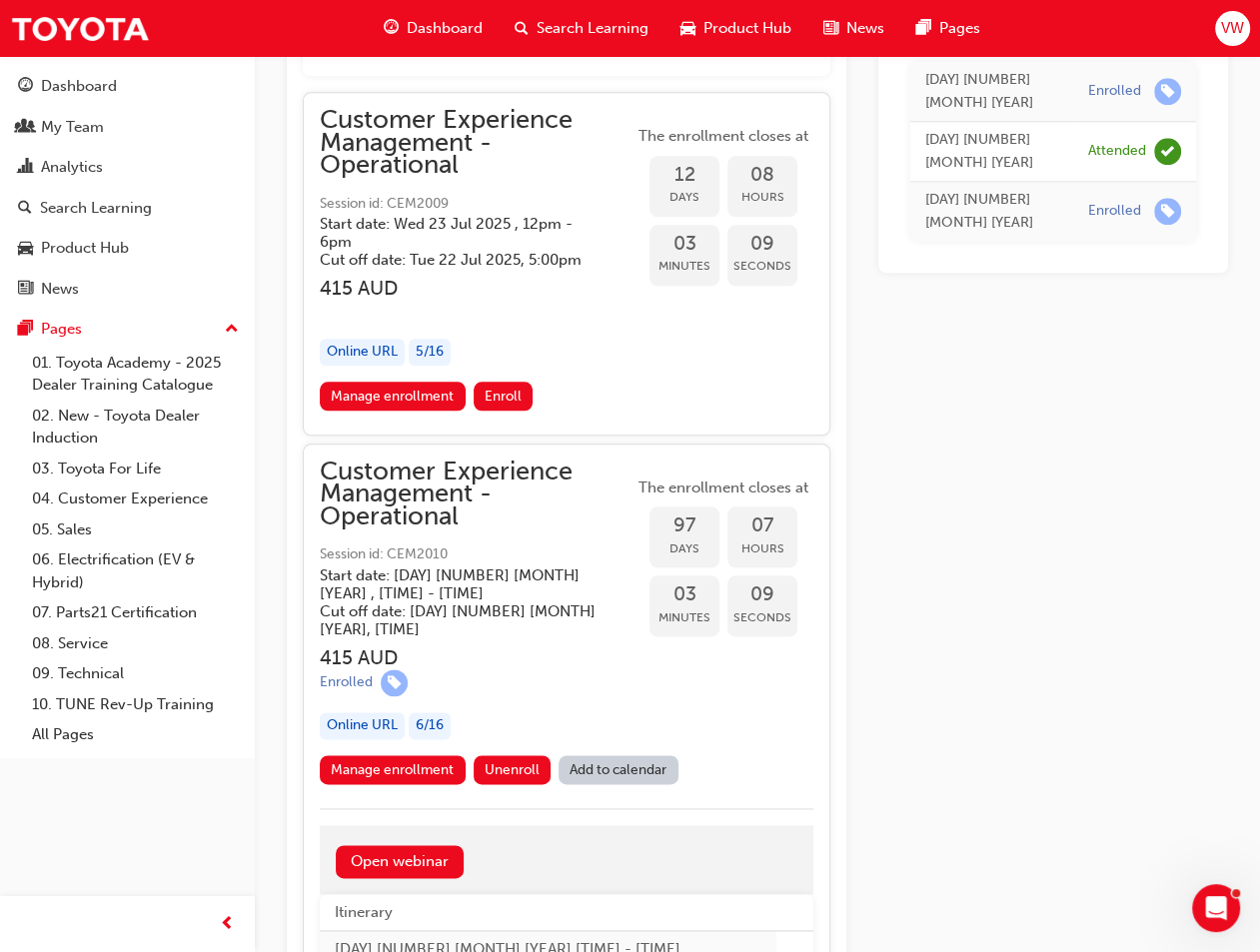 click on "Customer Experience Management - Operational" at bounding box center (477, 494) 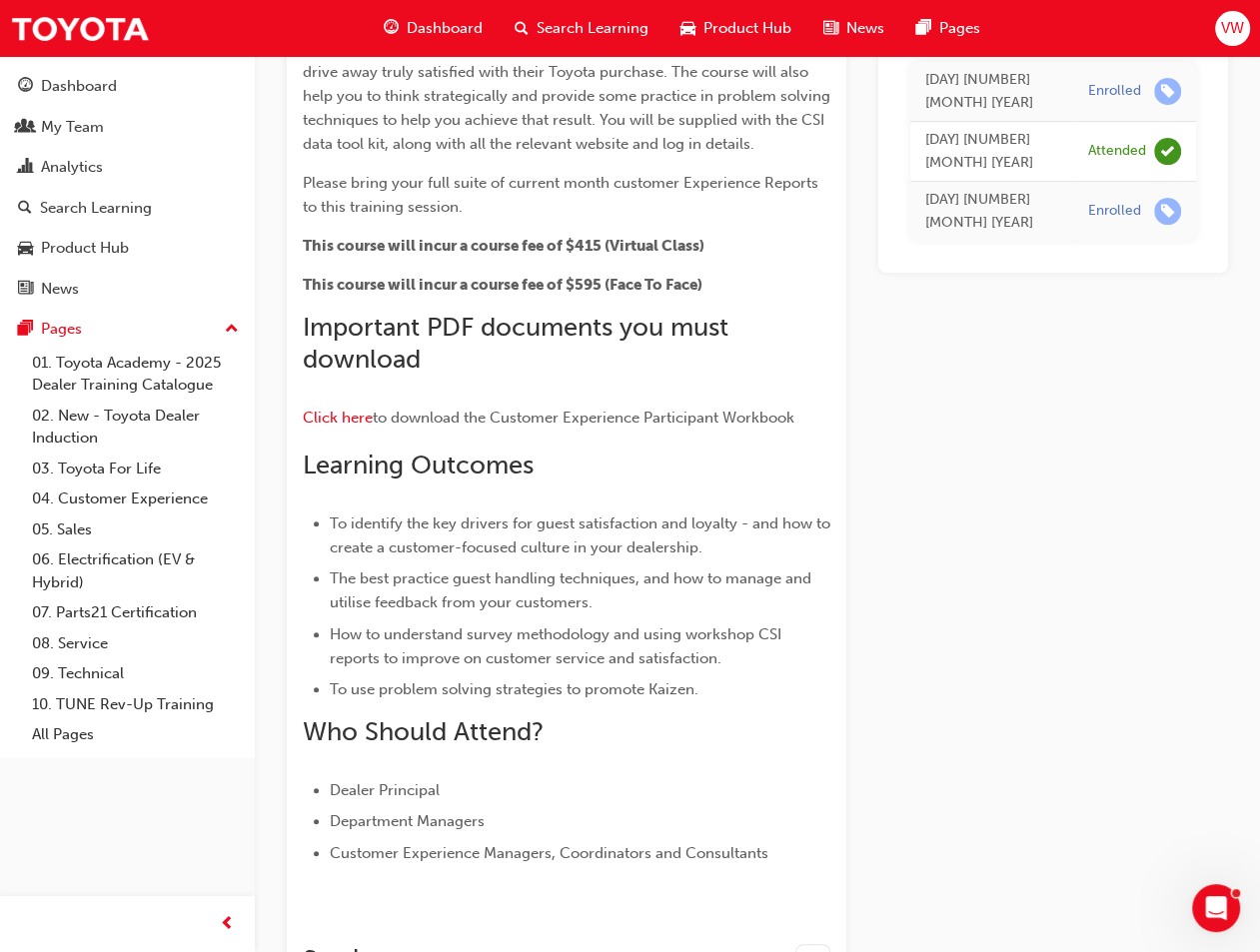 scroll, scrollTop: 240, scrollLeft: 0, axis: vertical 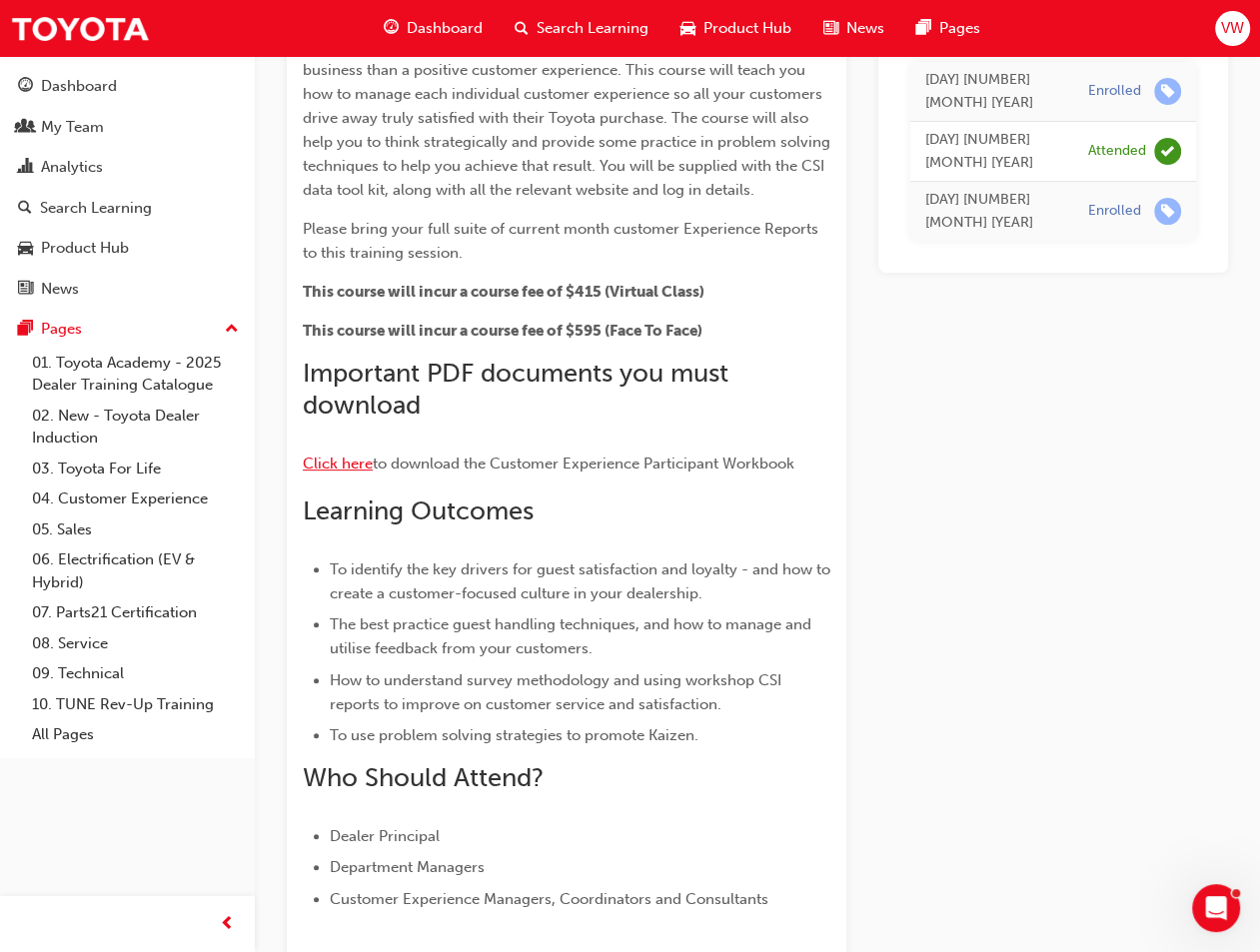 click on "Click here" at bounding box center (338, 464) 